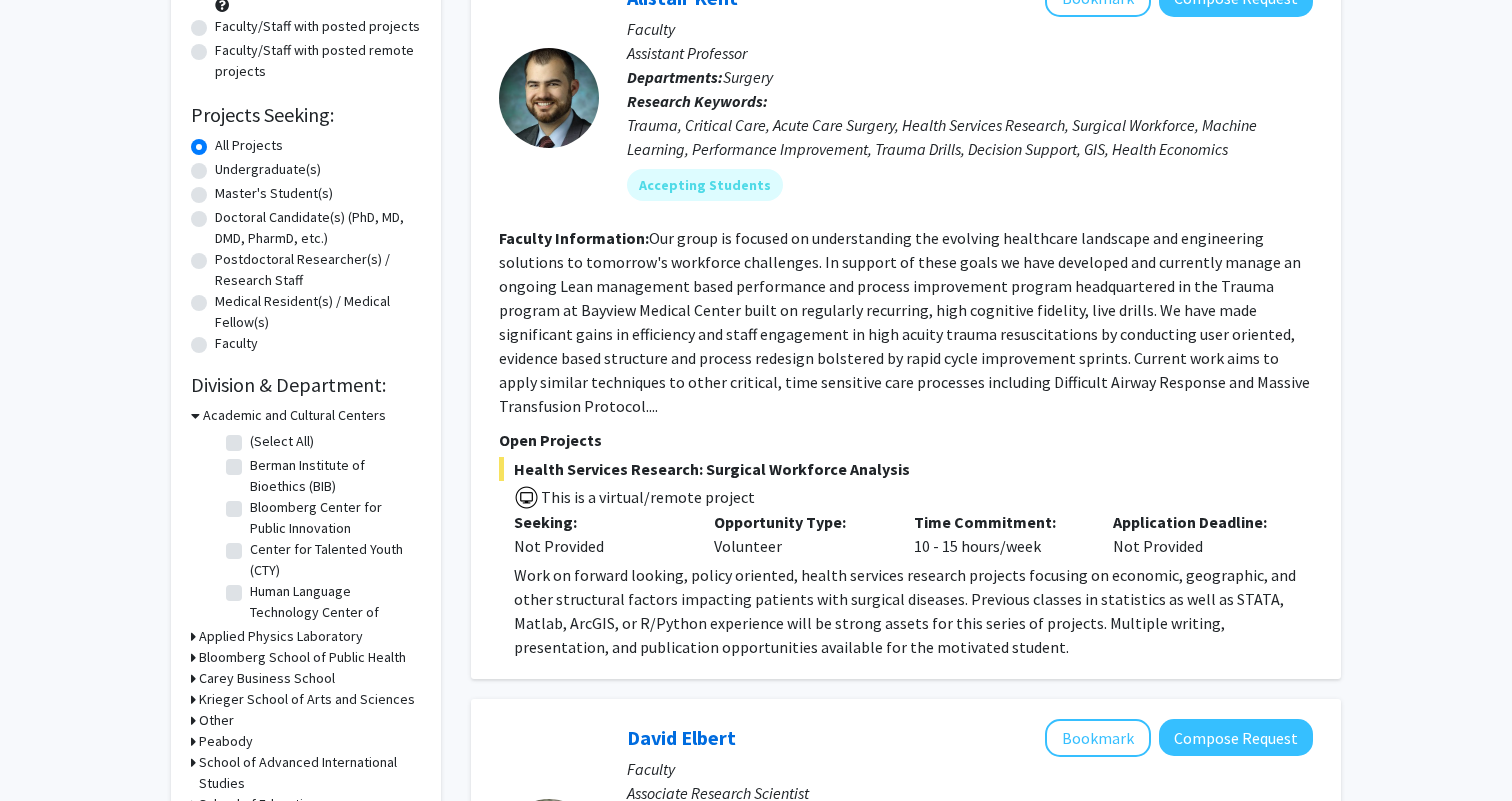 scroll, scrollTop: 222, scrollLeft: 0, axis: vertical 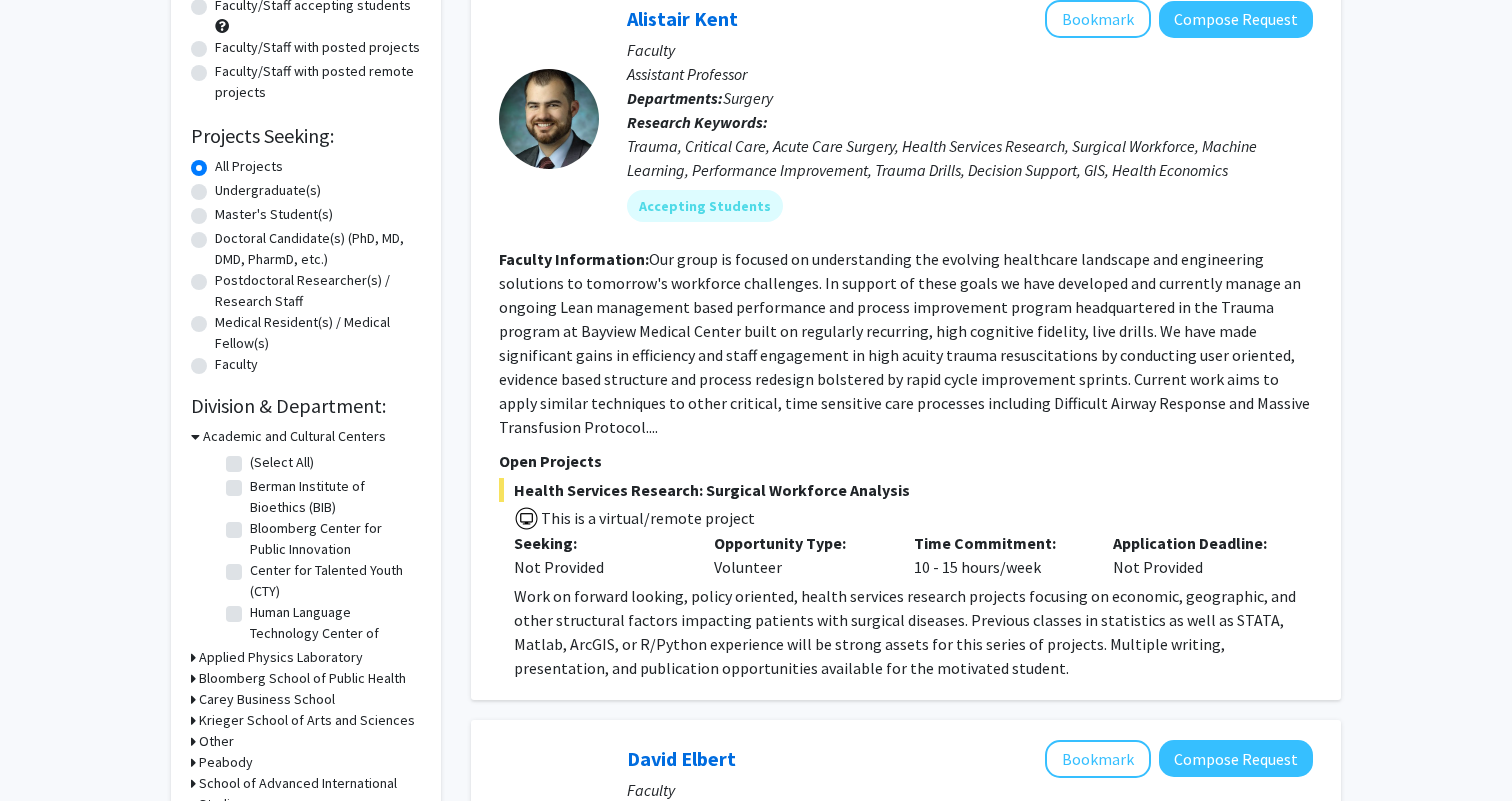 click on "Undergraduate(s)" 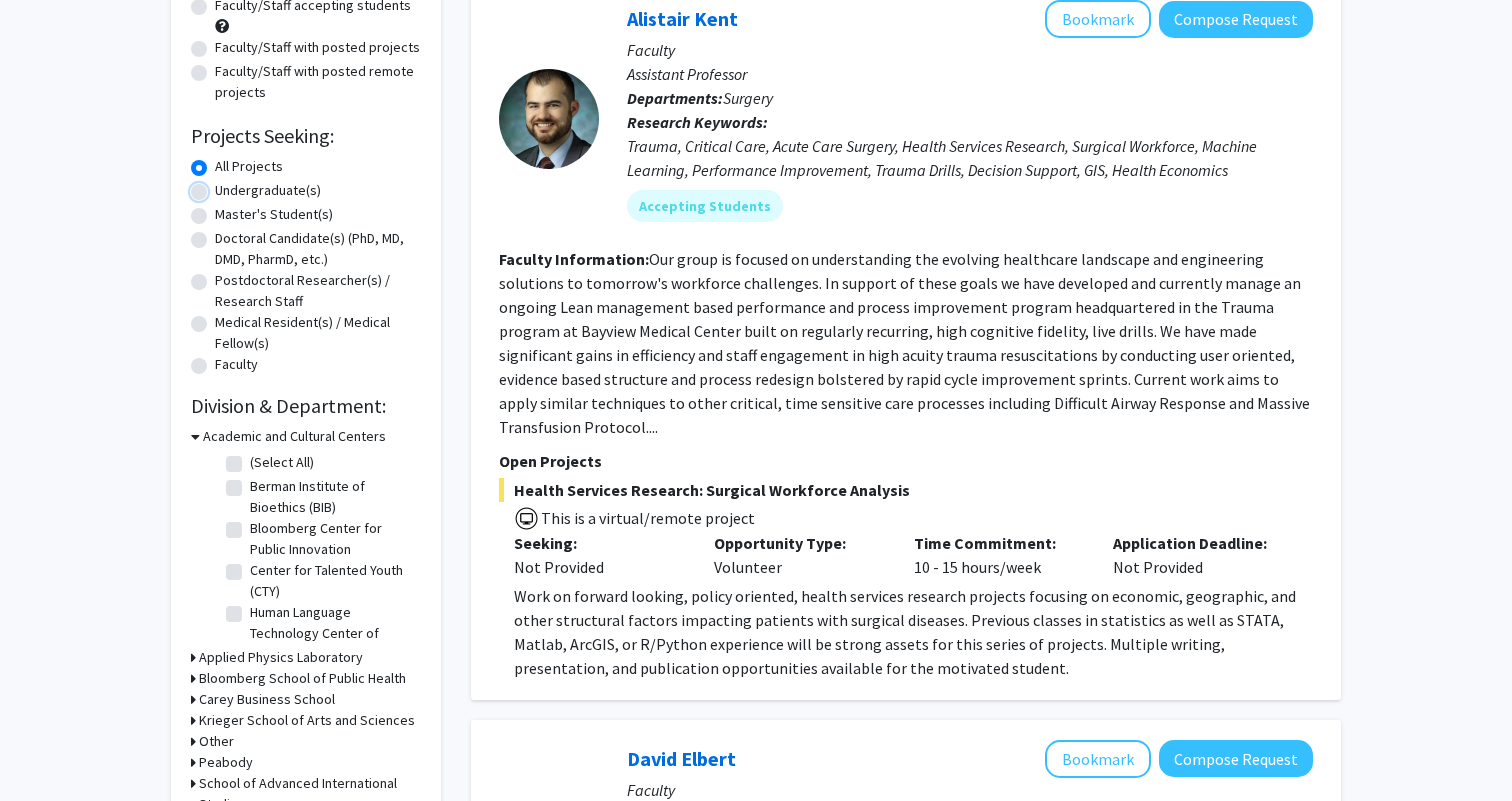 click on "Undergraduate(s)" at bounding box center (221, 186) 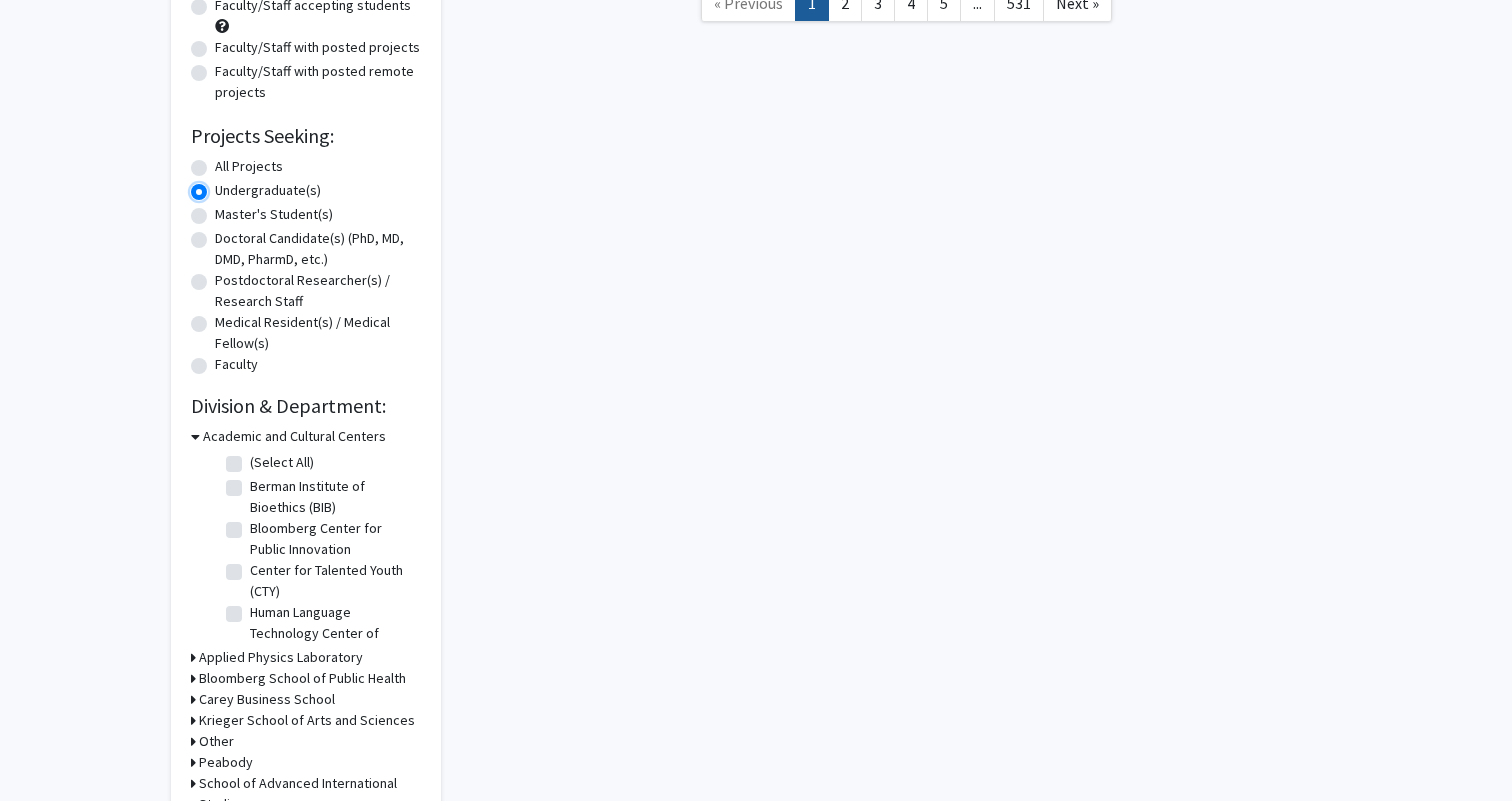 scroll, scrollTop: 0, scrollLeft: 0, axis: both 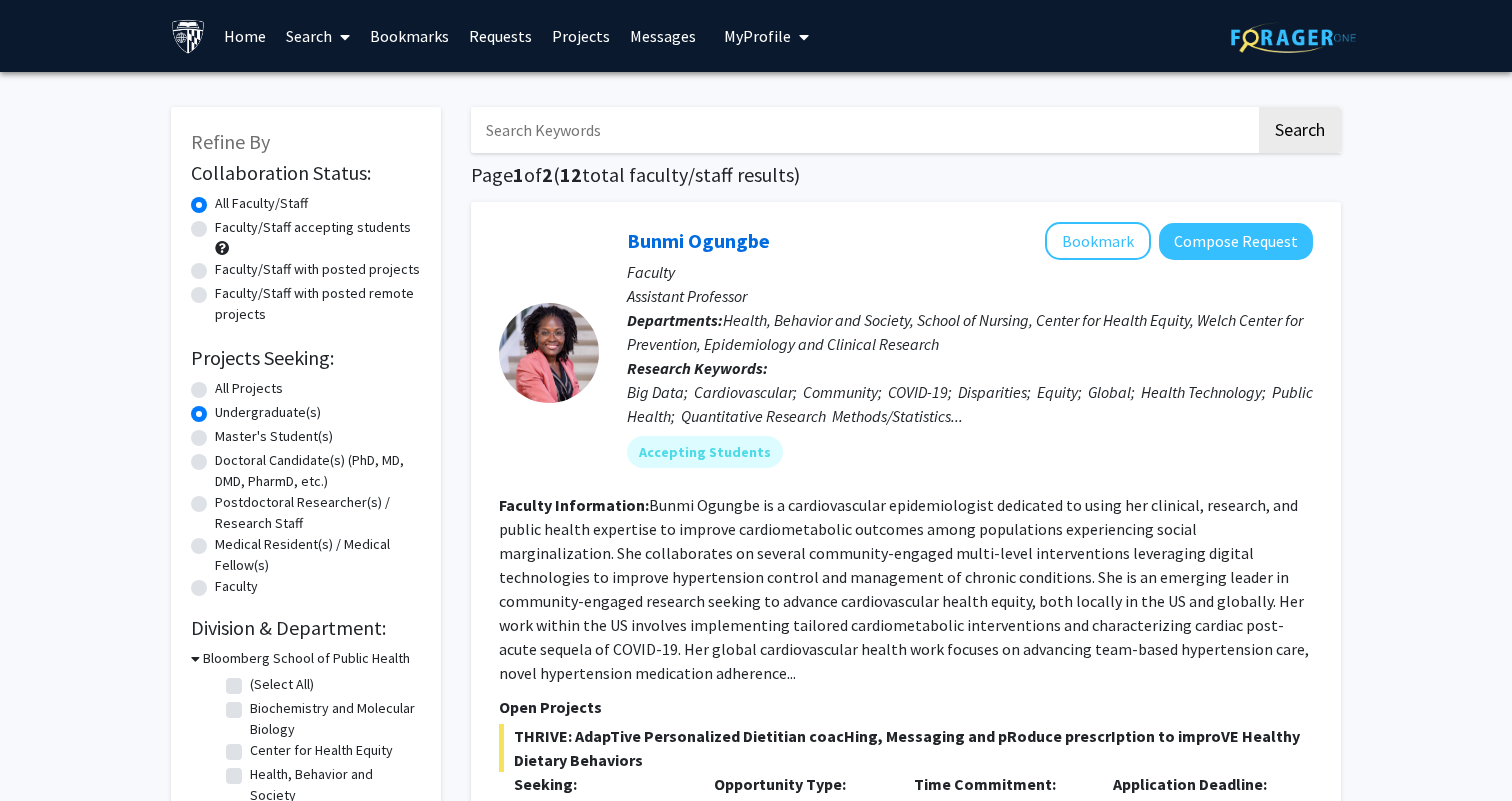 click on "All Projects" 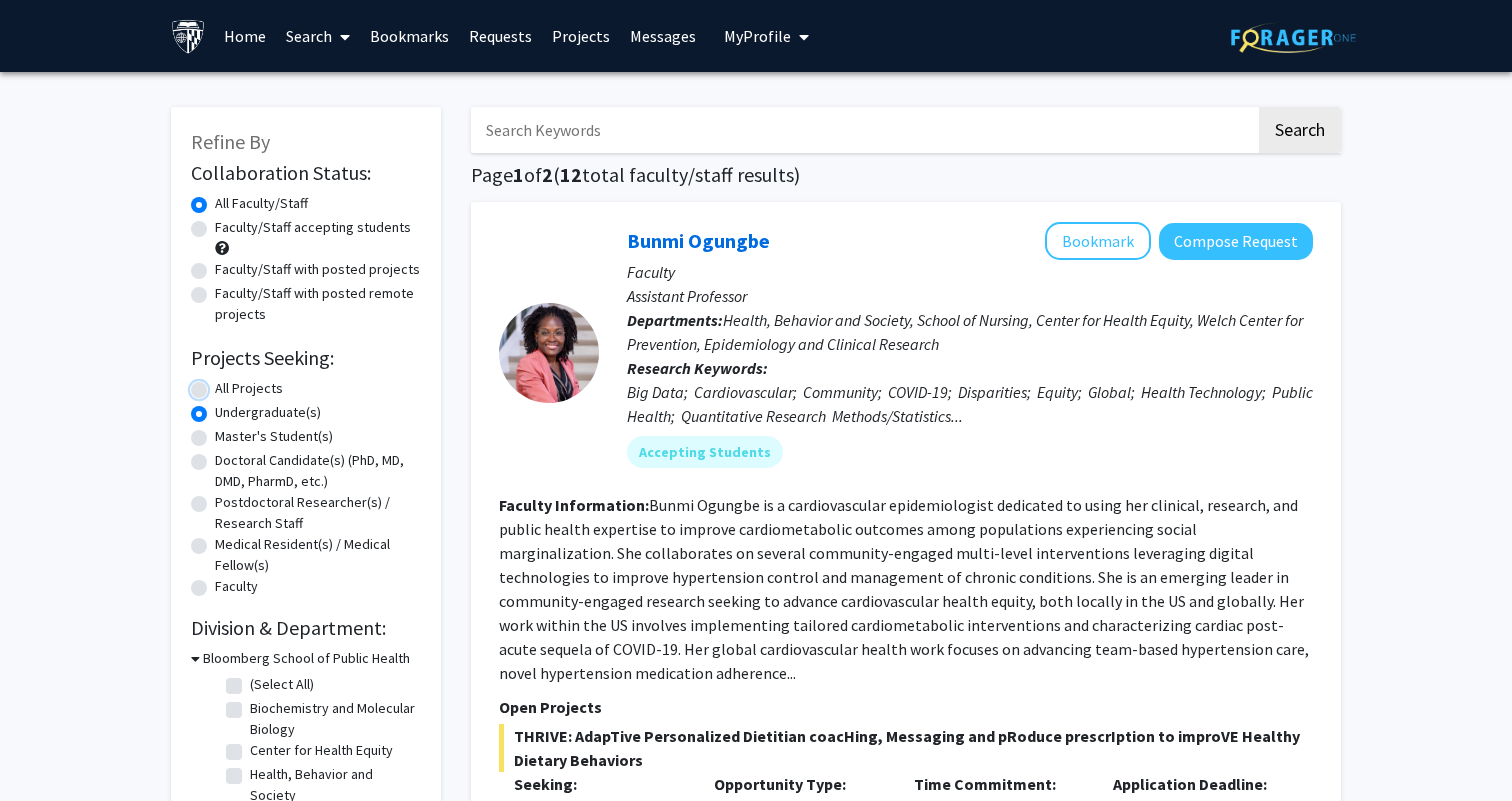click on "All Projects" at bounding box center [221, 384] 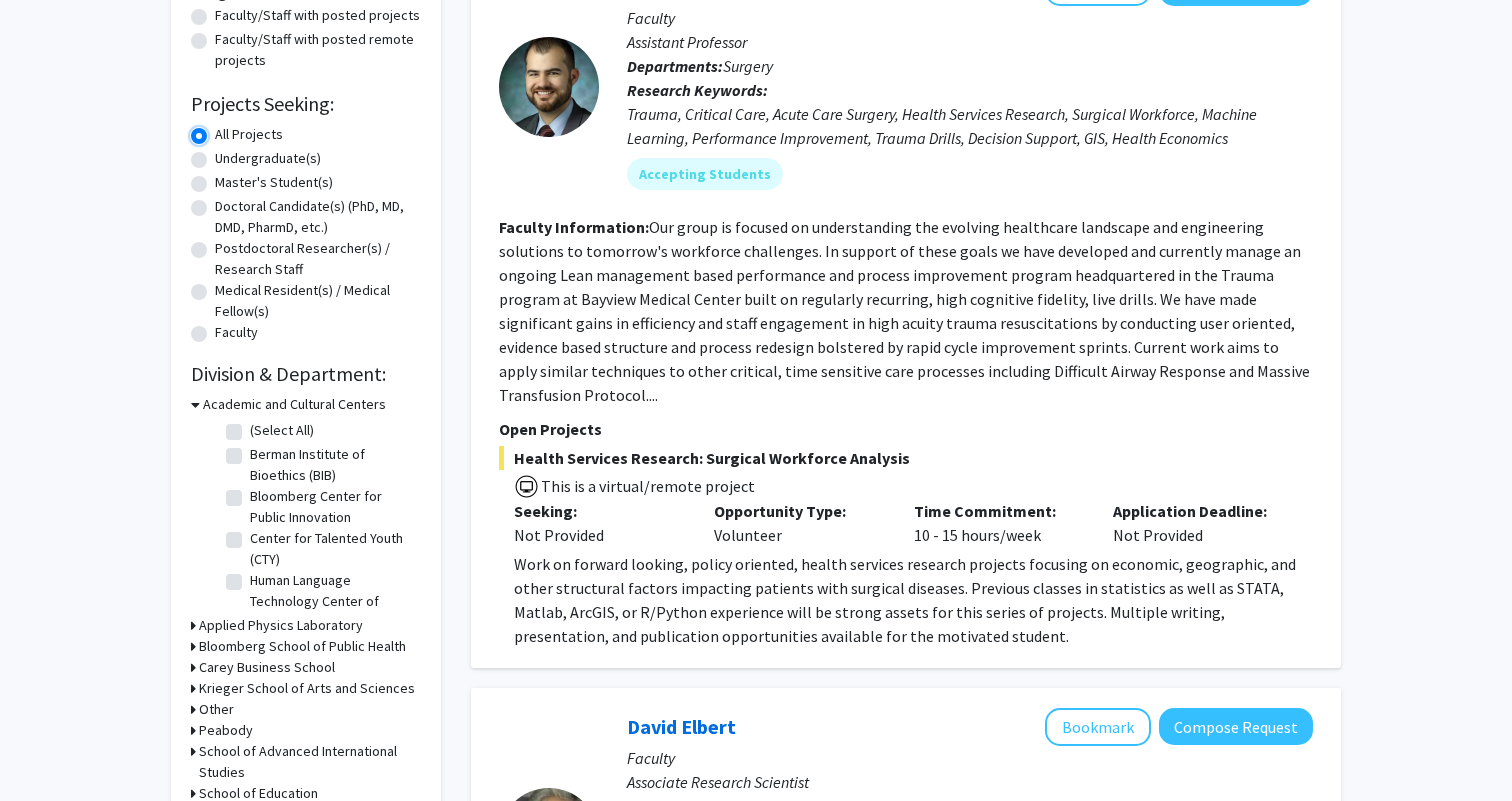 scroll, scrollTop: 267, scrollLeft: 0, axis: vertical 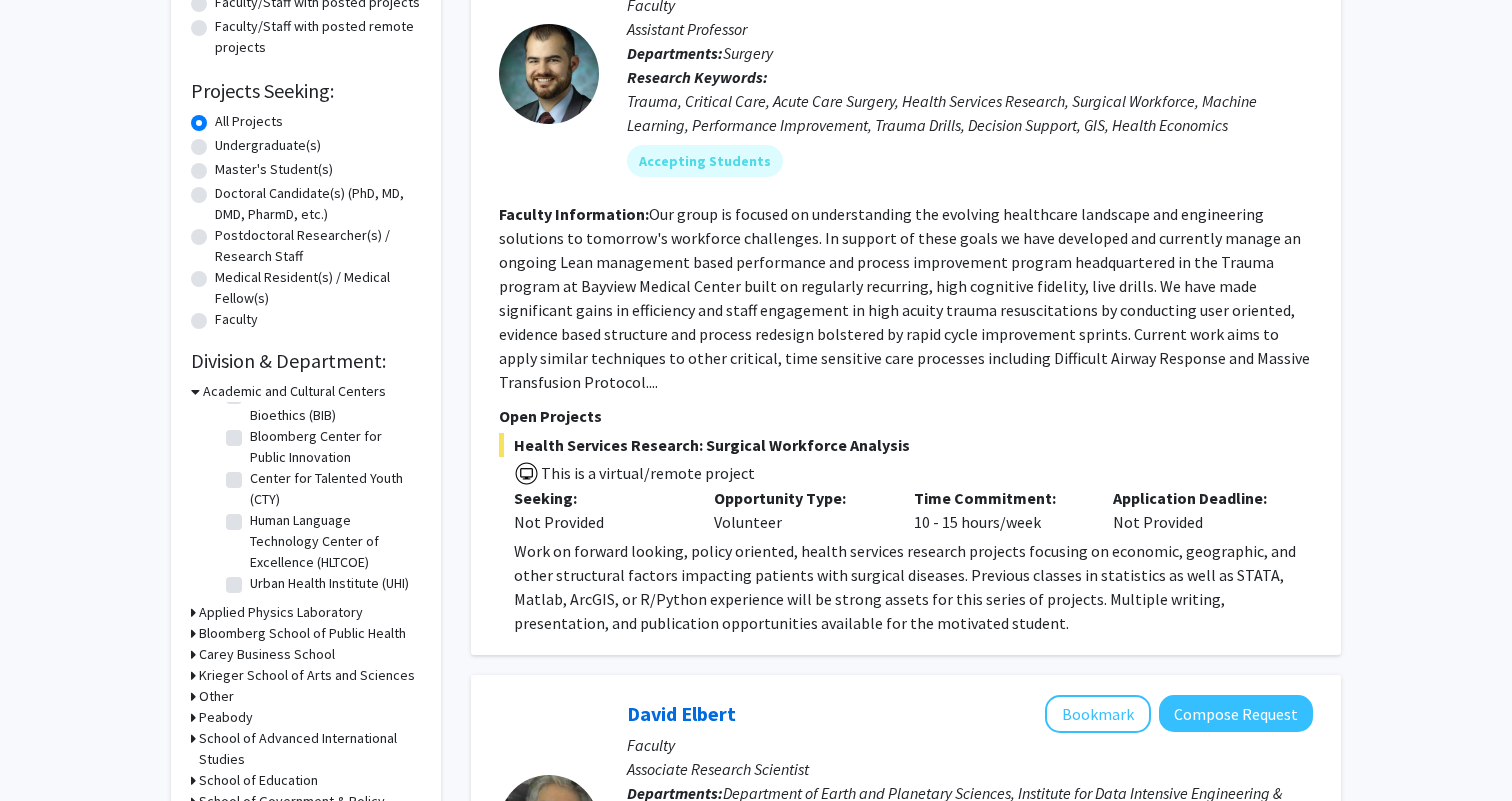 click 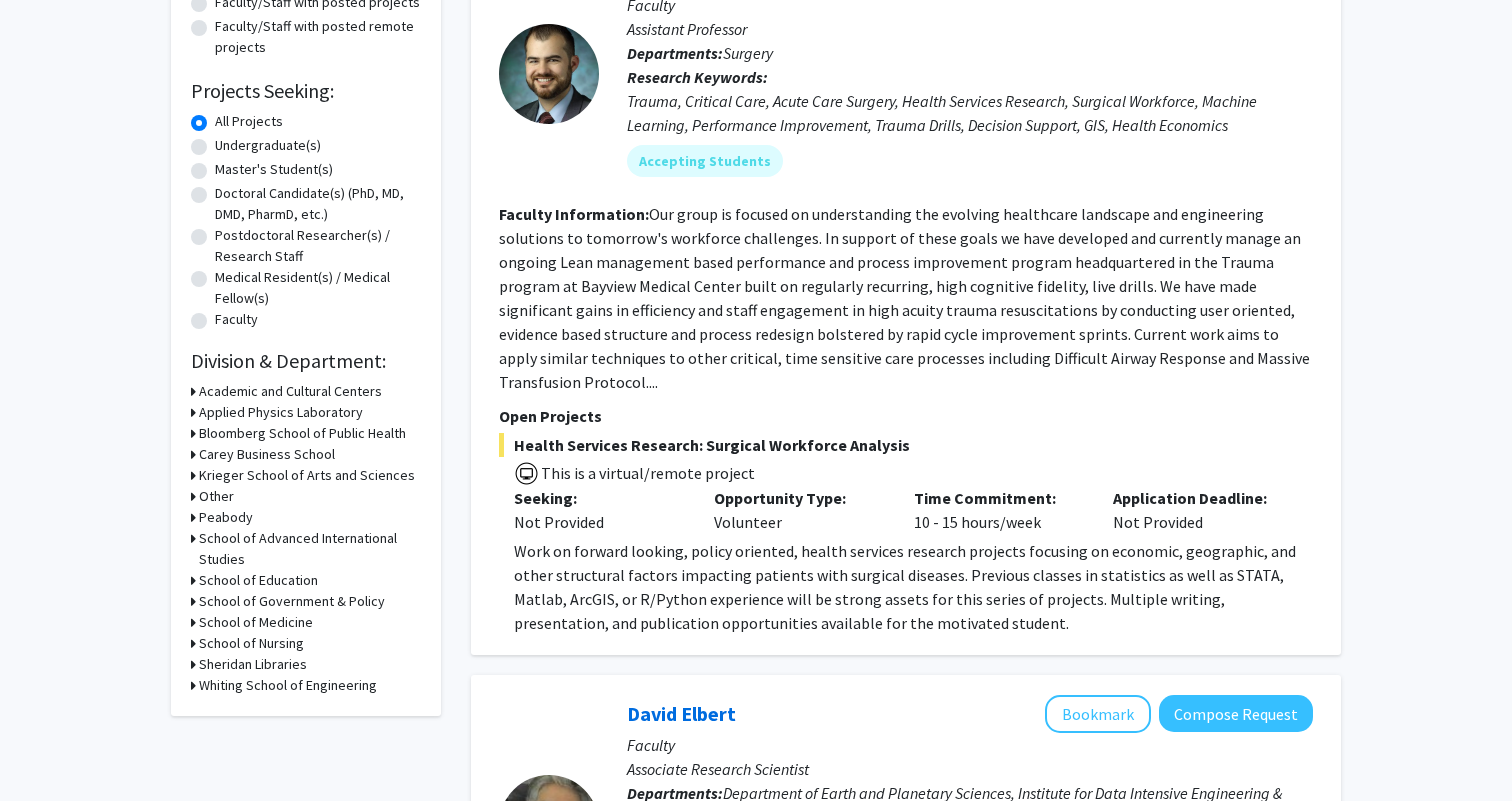 click 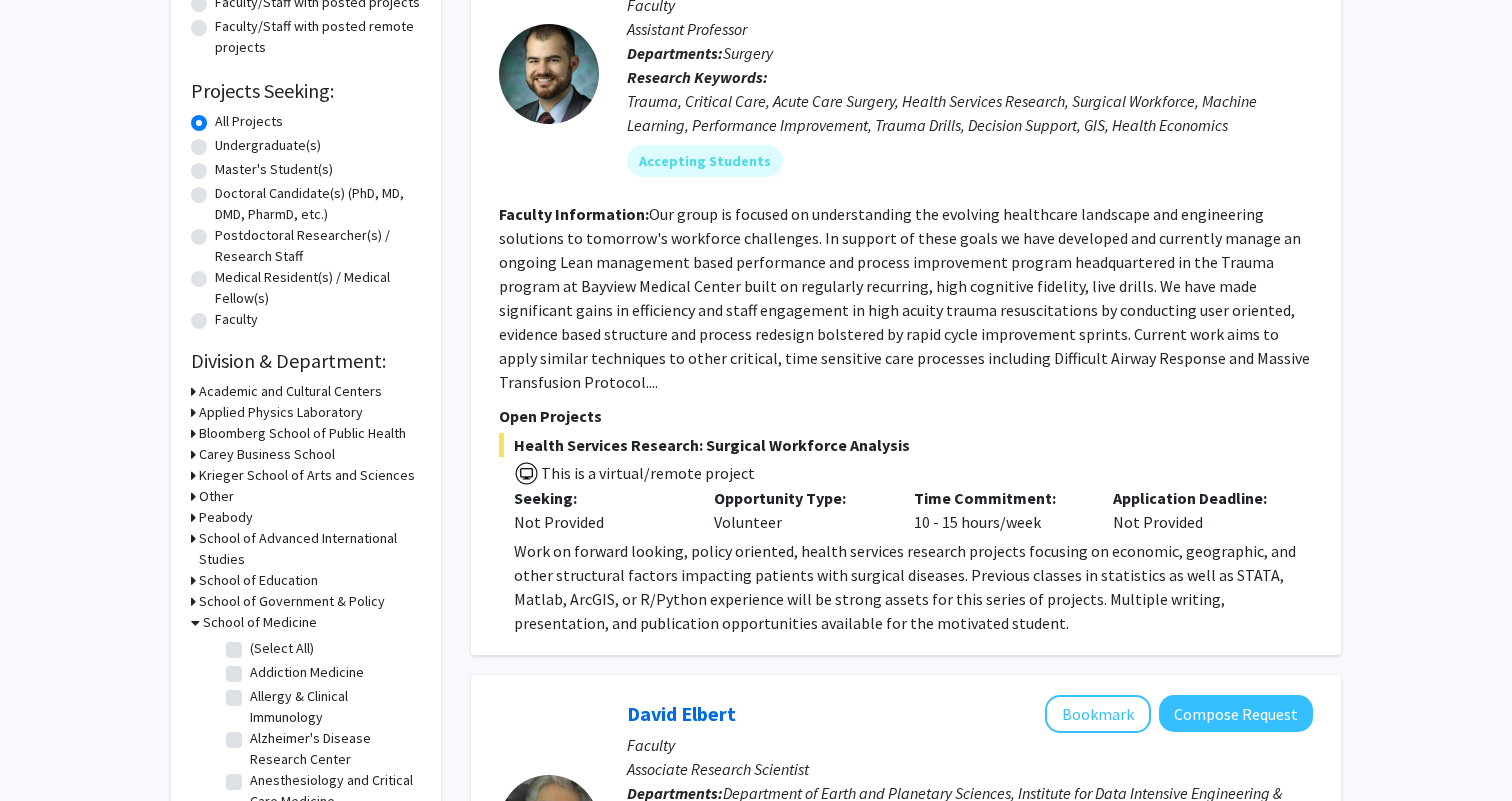click on "(Select All)" 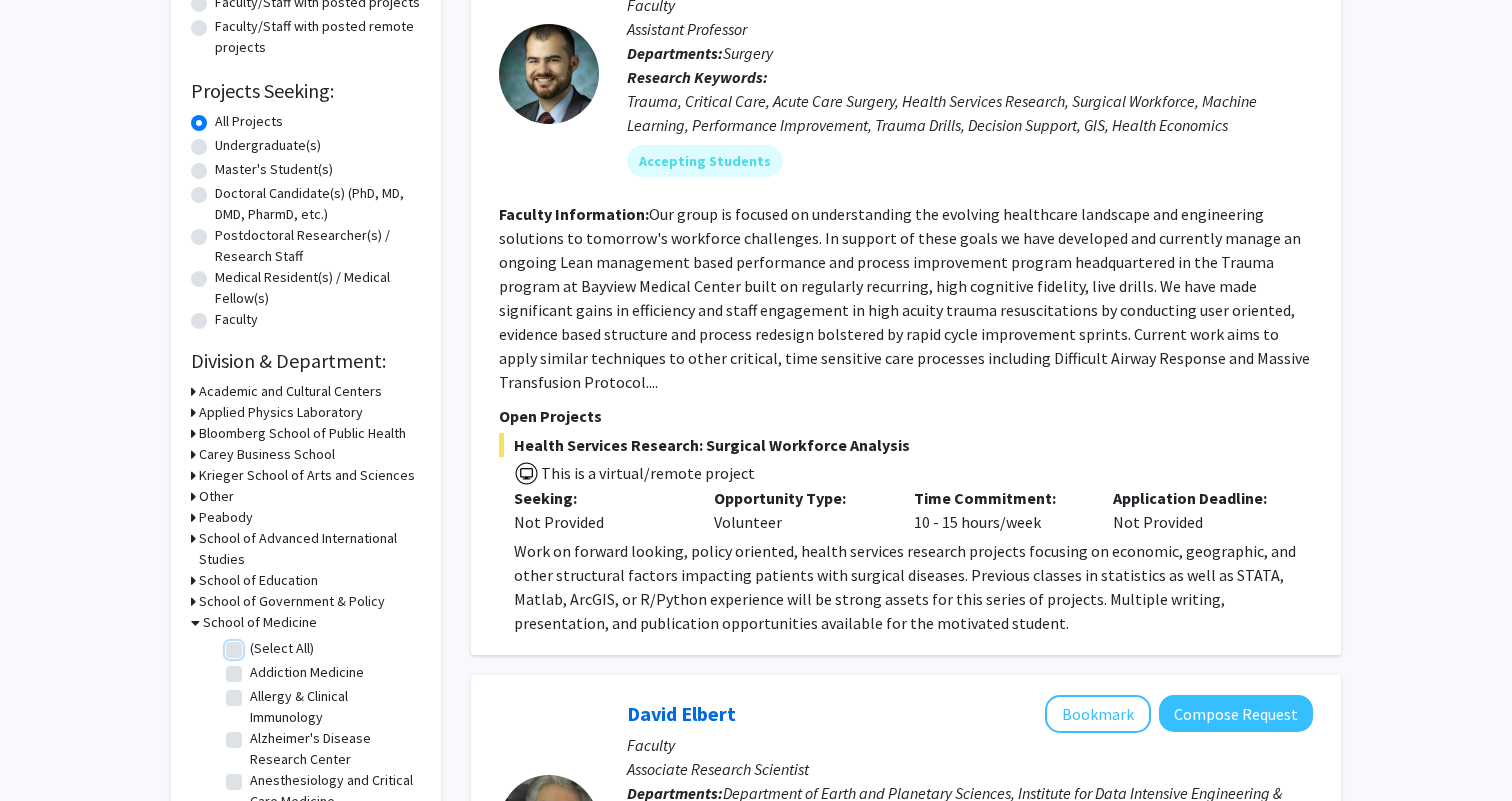 click on "(Select All)" at bounding box center (256, 644) 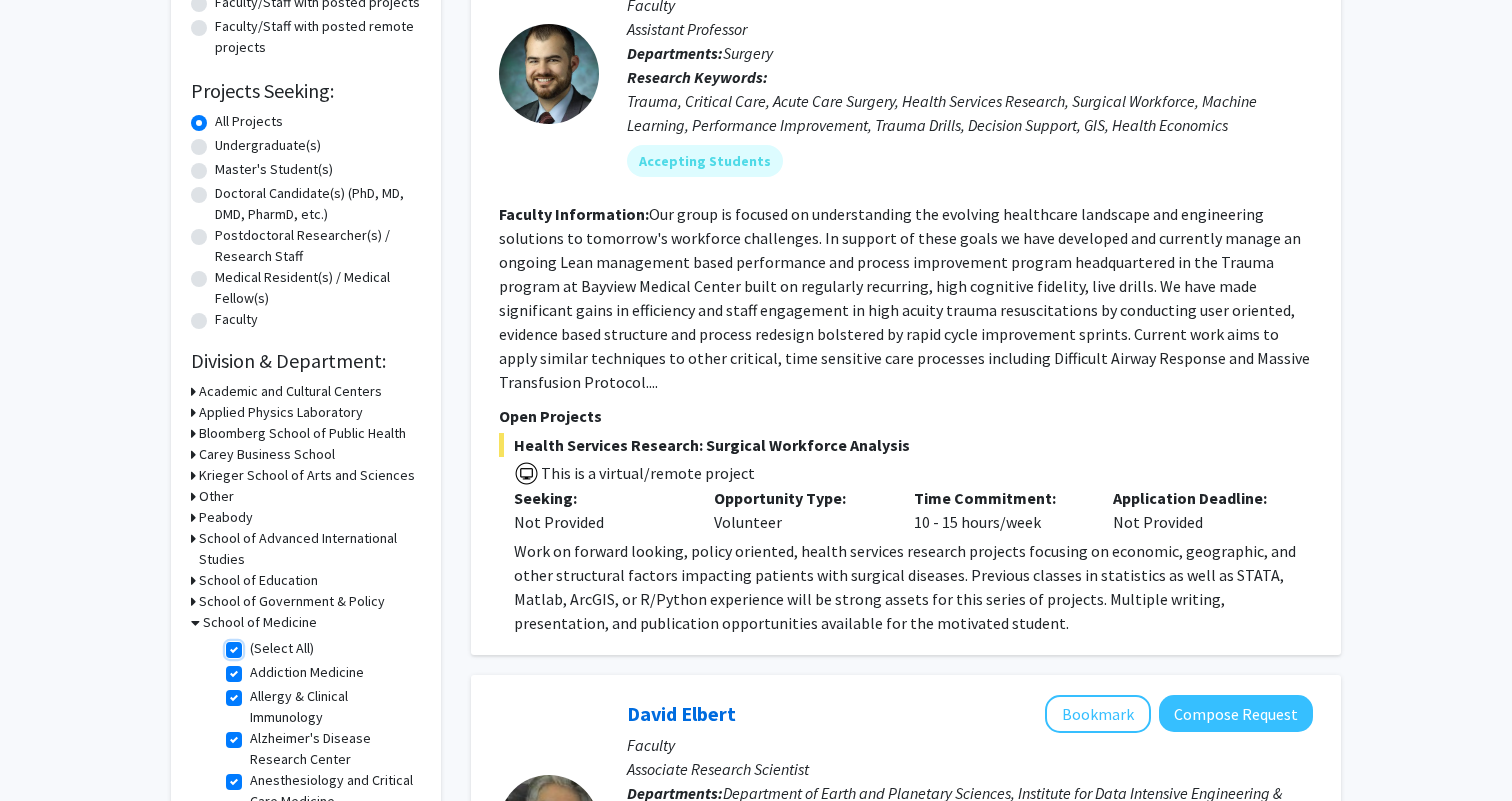 checkbox on "true" 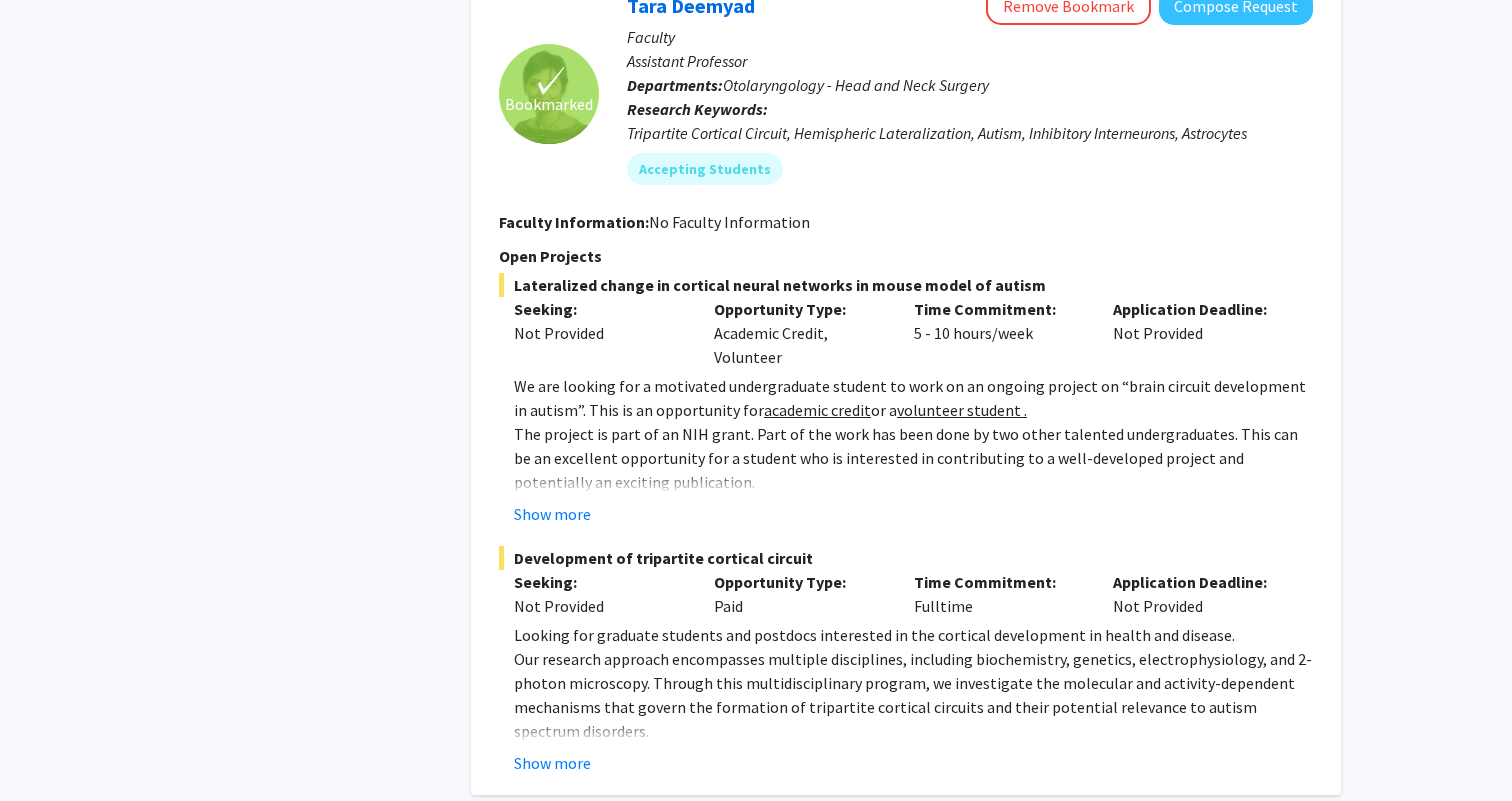 scroll, scrollTop: 8536, scrollLeft: 0, axis: vertical 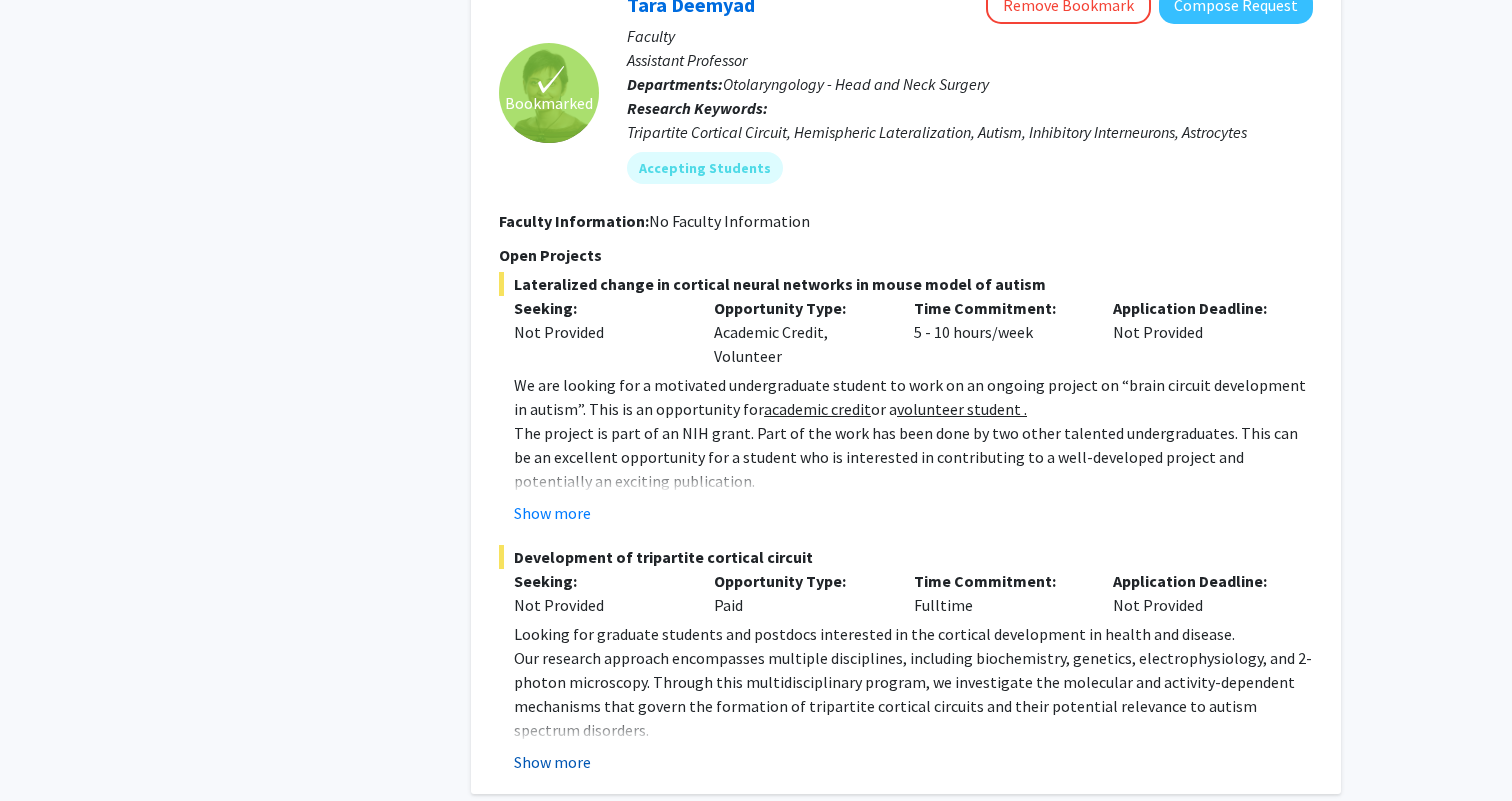 click on "Show more" 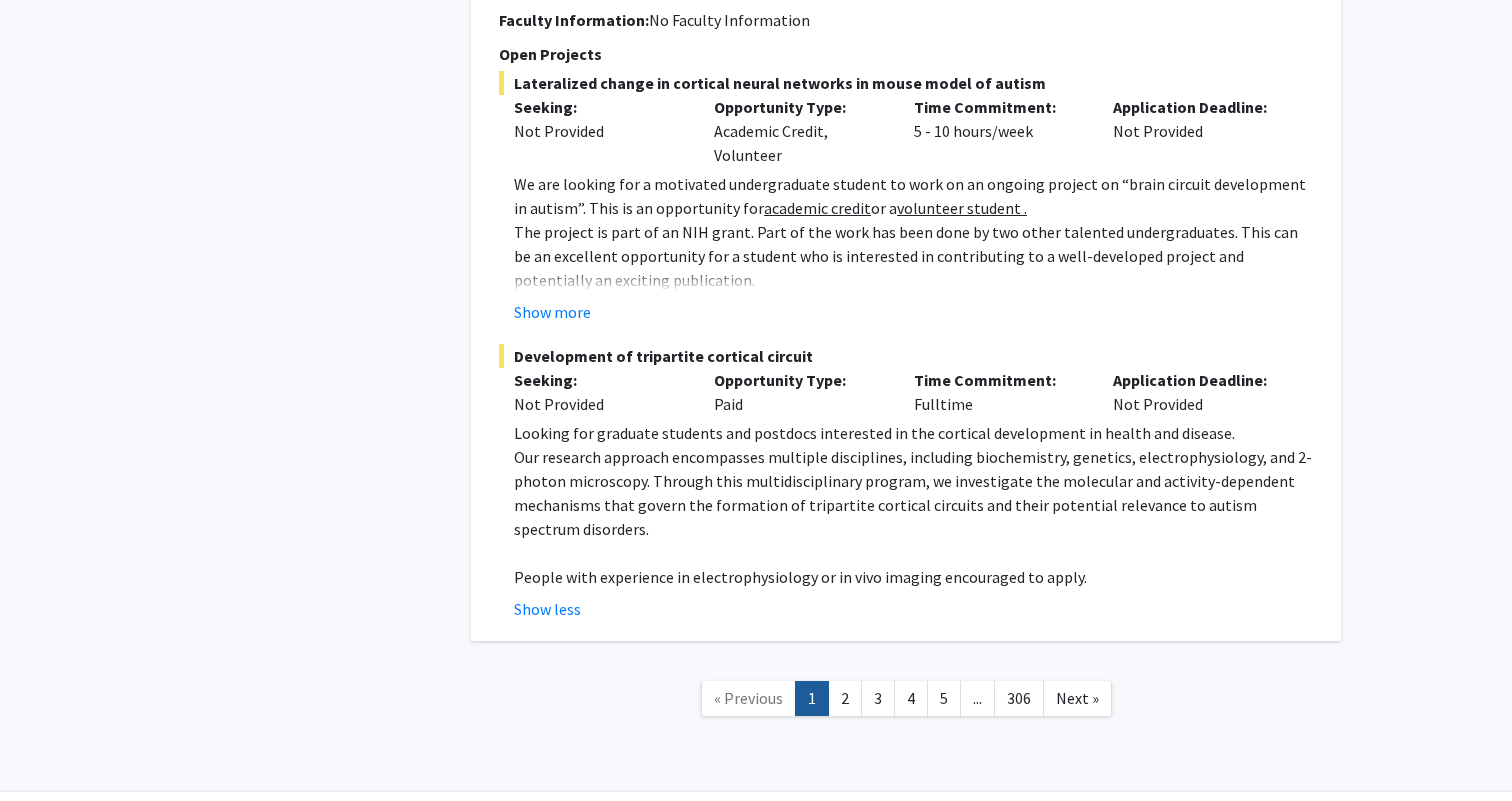 scroll, scrollTop: 8750, scrollLeft: 0, axis: vertical 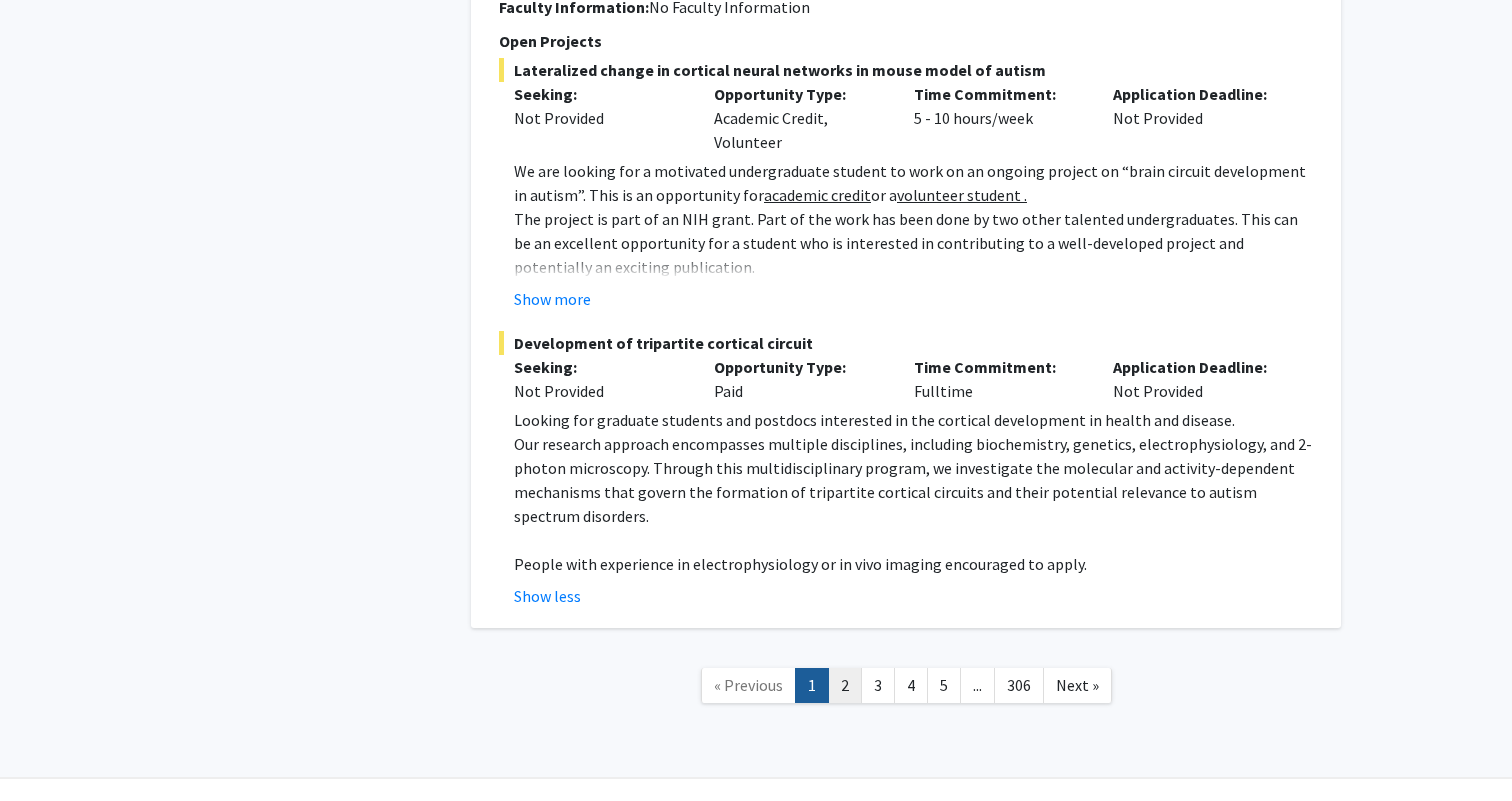click on "2" 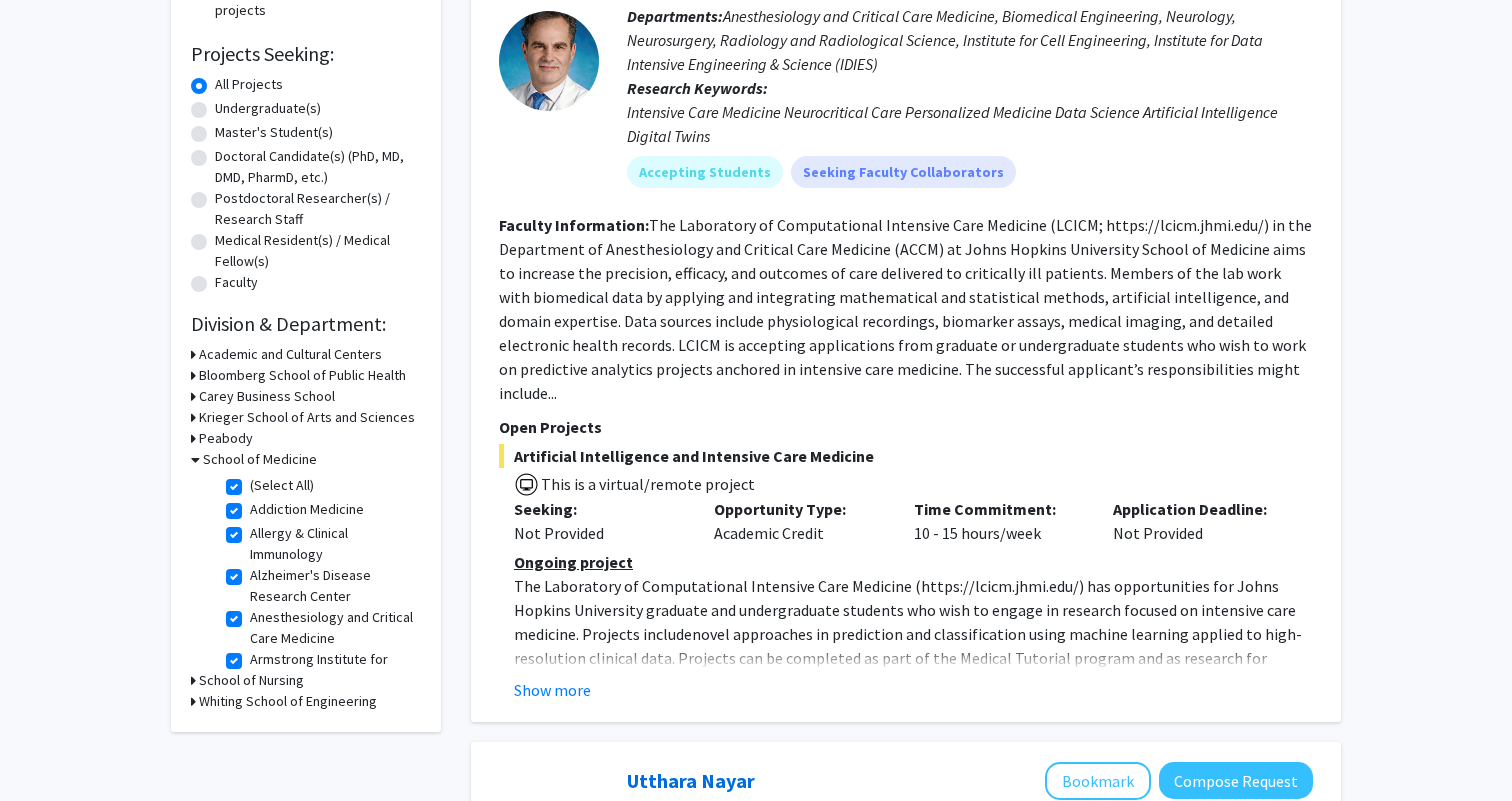 scroll, scrollTop: 305, scrollLeft: 0, axis: vertical 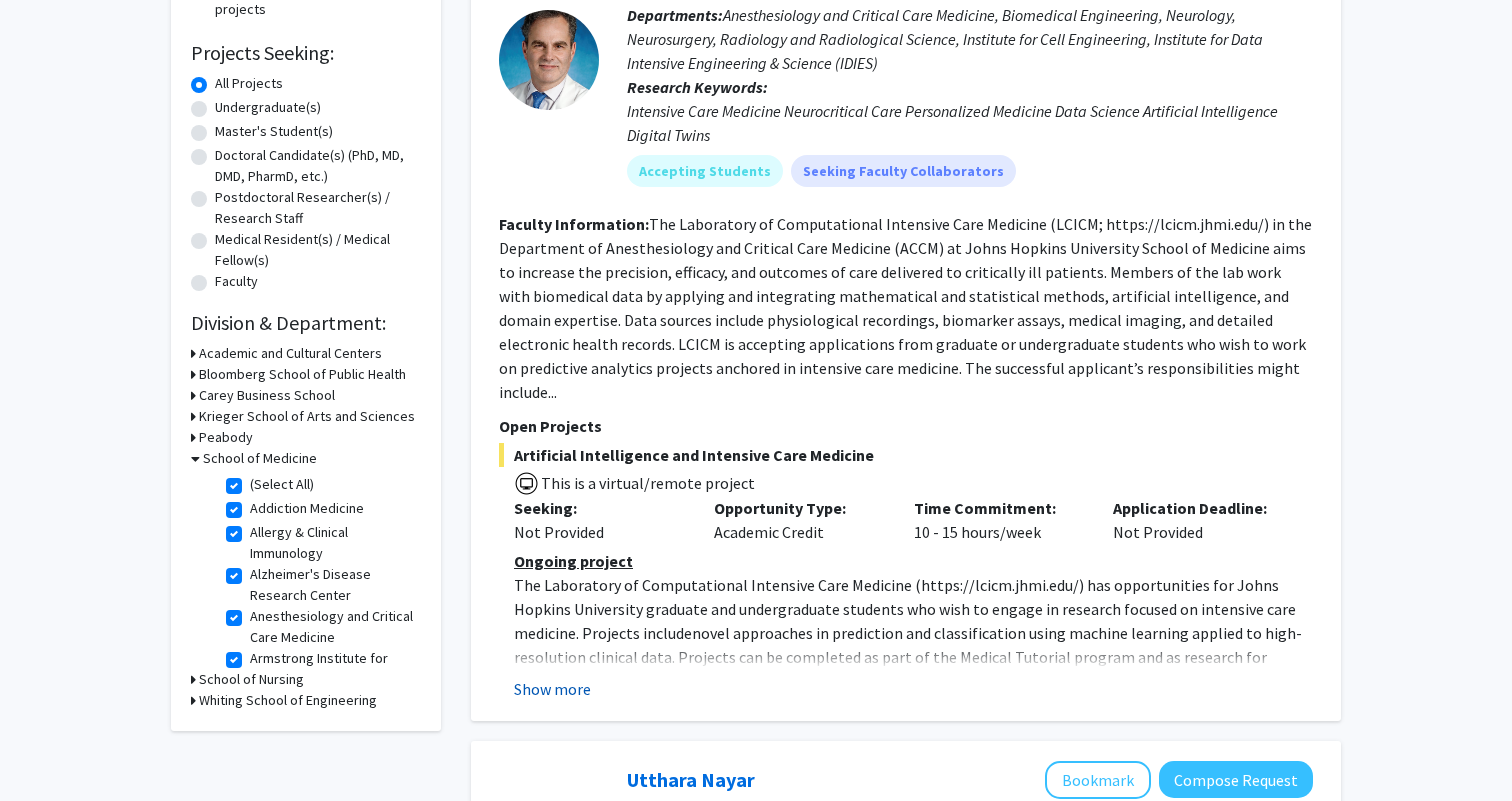 click on "Show more" 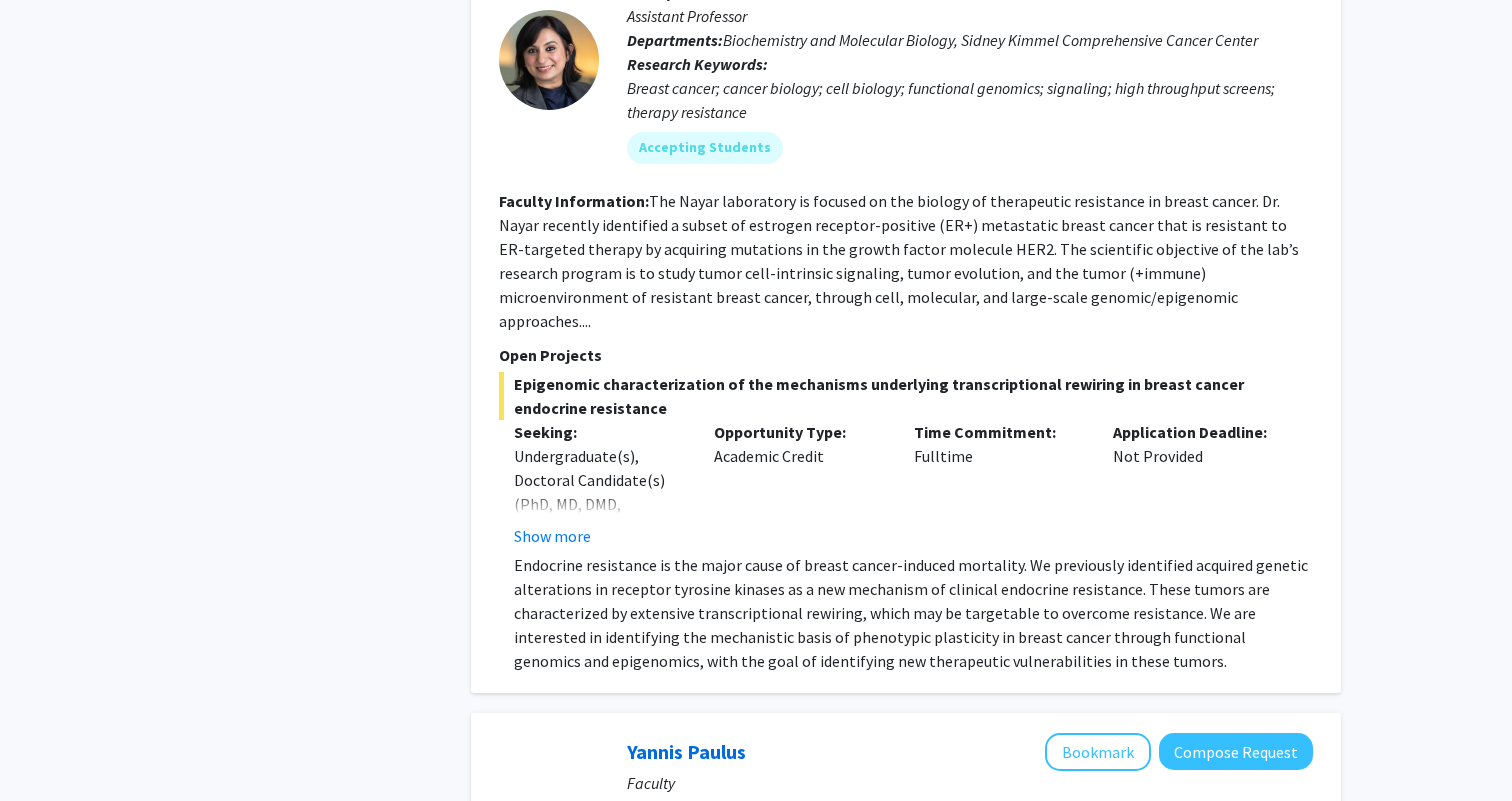 scroll, scrollTop: 1245, scrollLeft: 0, axis: vertical 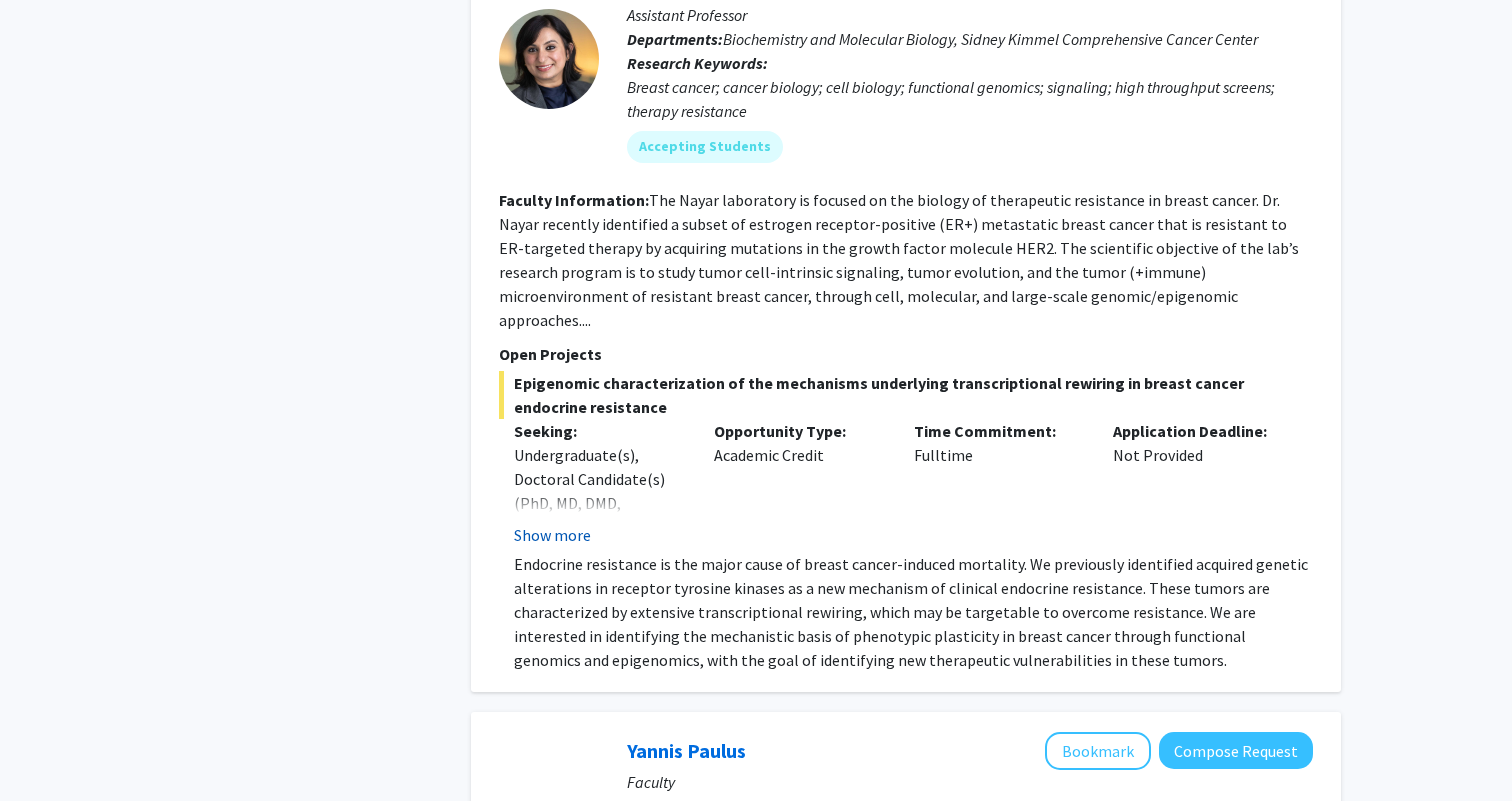 click on "Show more" 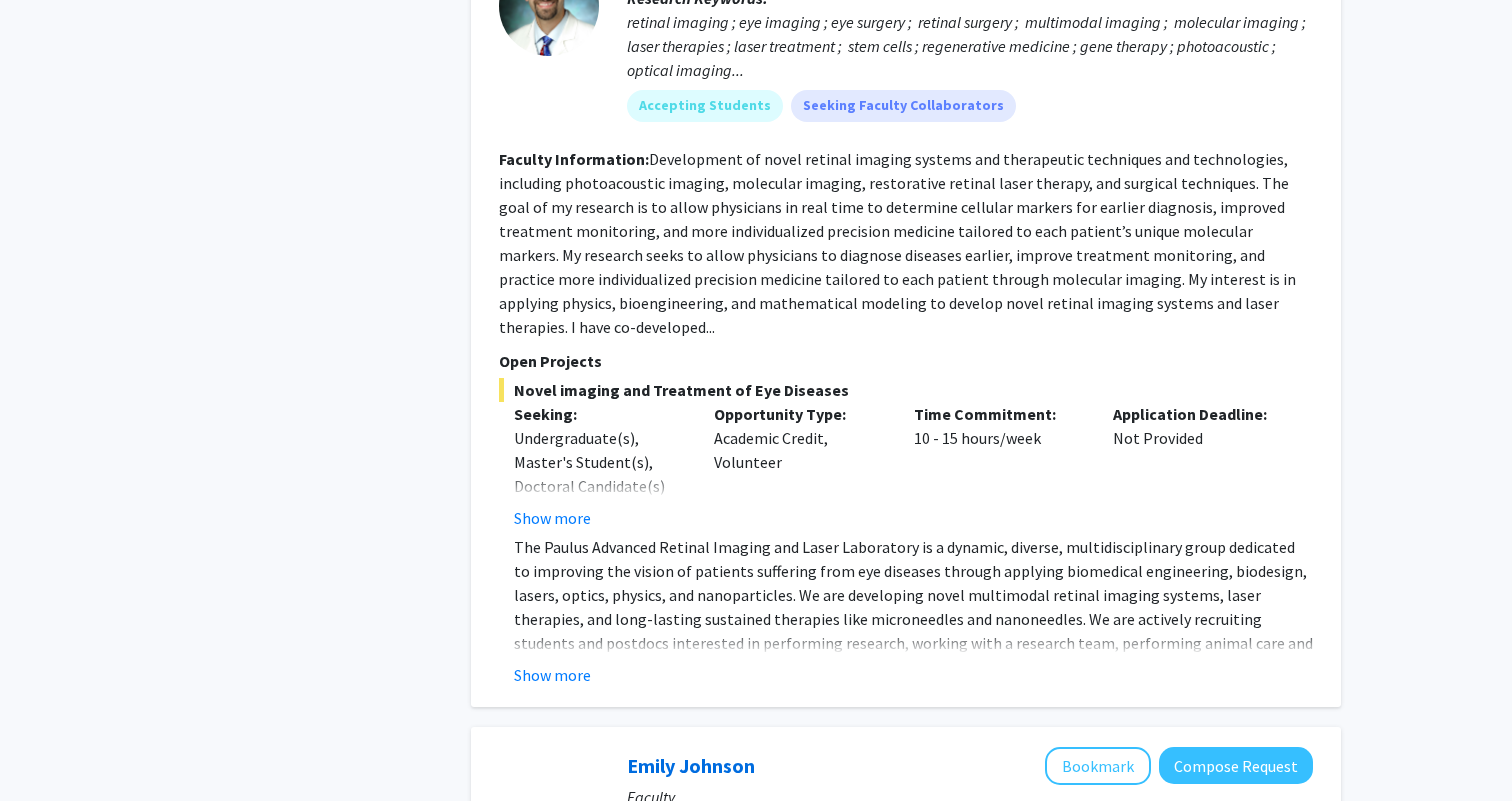 scroll, scrollTop: 2255, scrollLeft: 0, axis: vertical 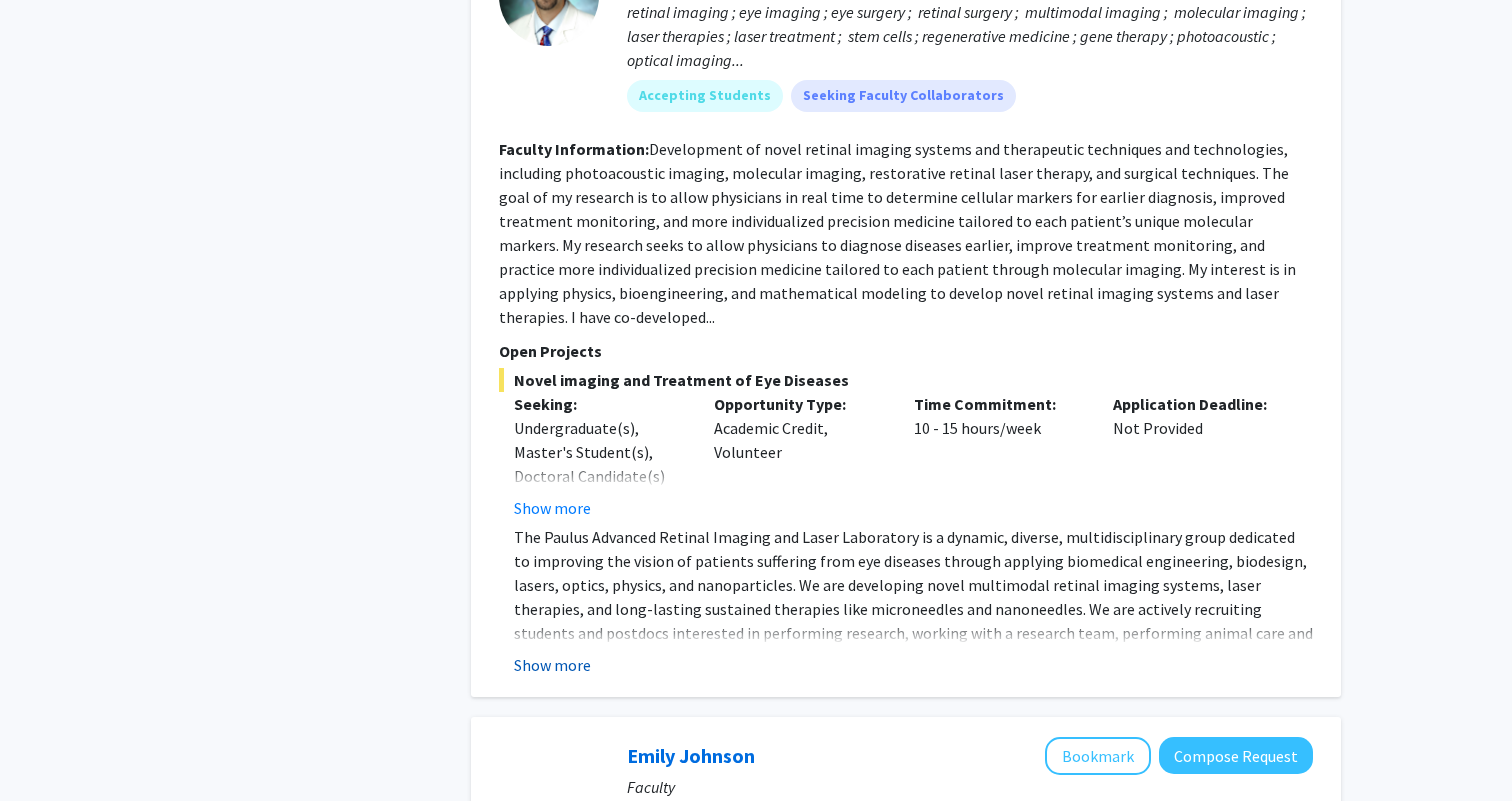 click on "Show more" 